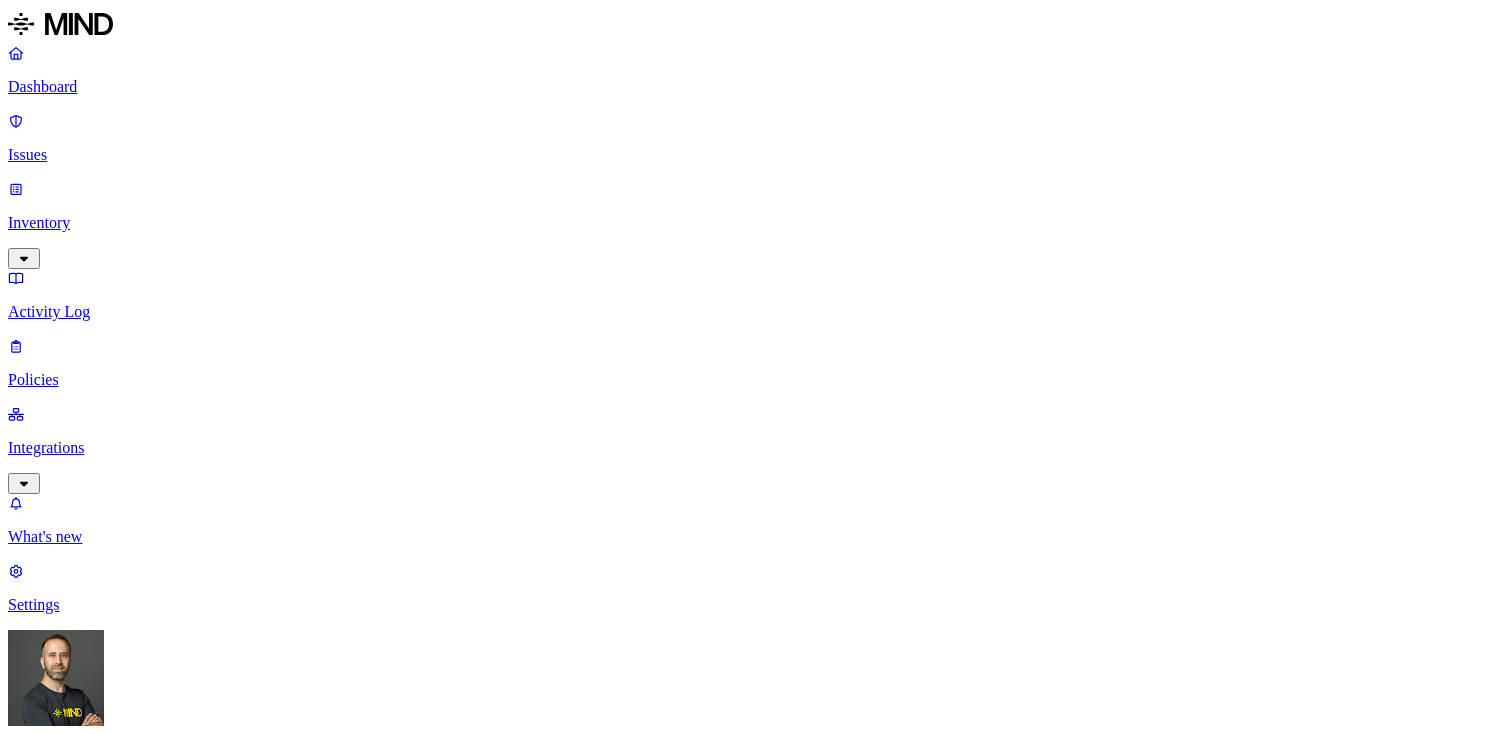 scroll, scrollTop: 0, scrollLeft: 0, axis: both 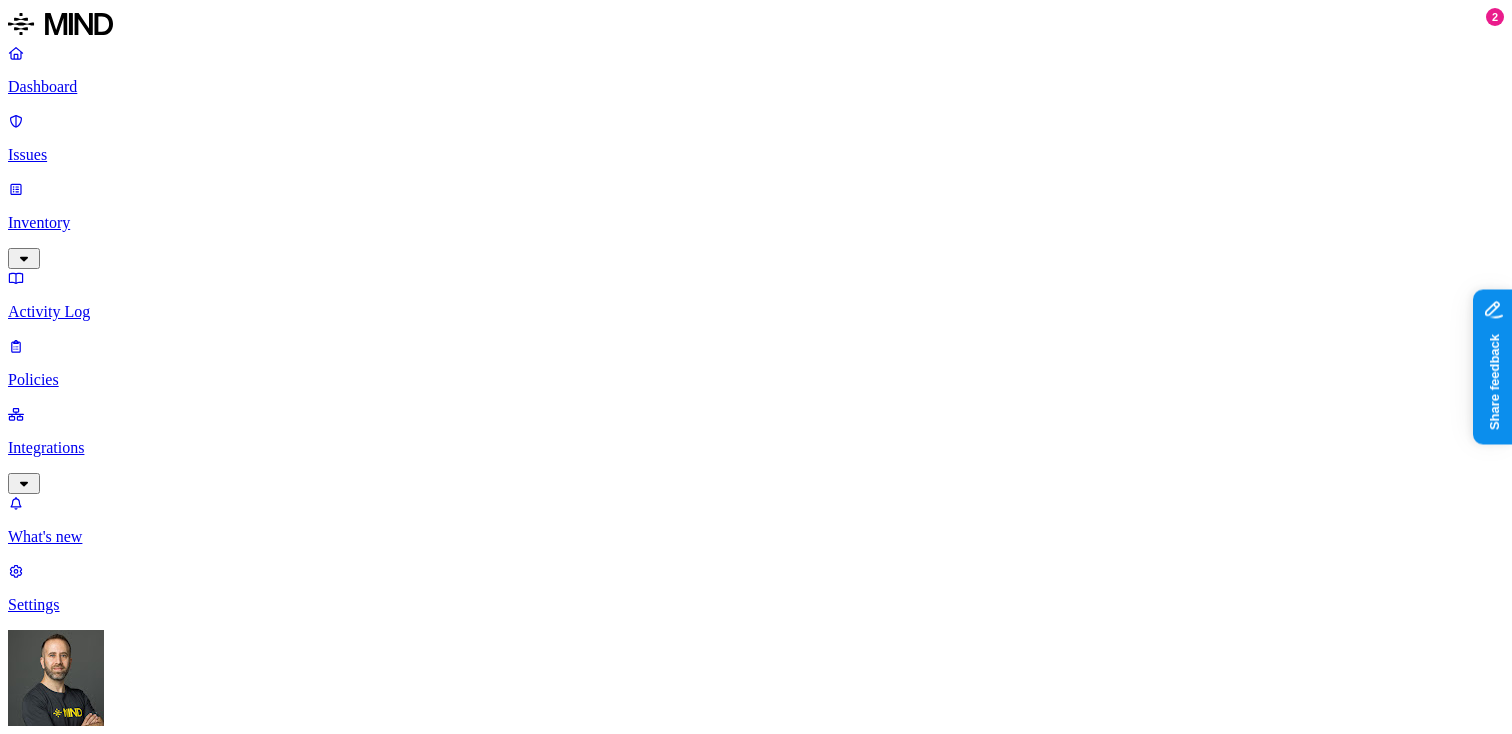click on "Policies" at bounding box center [756, 380] 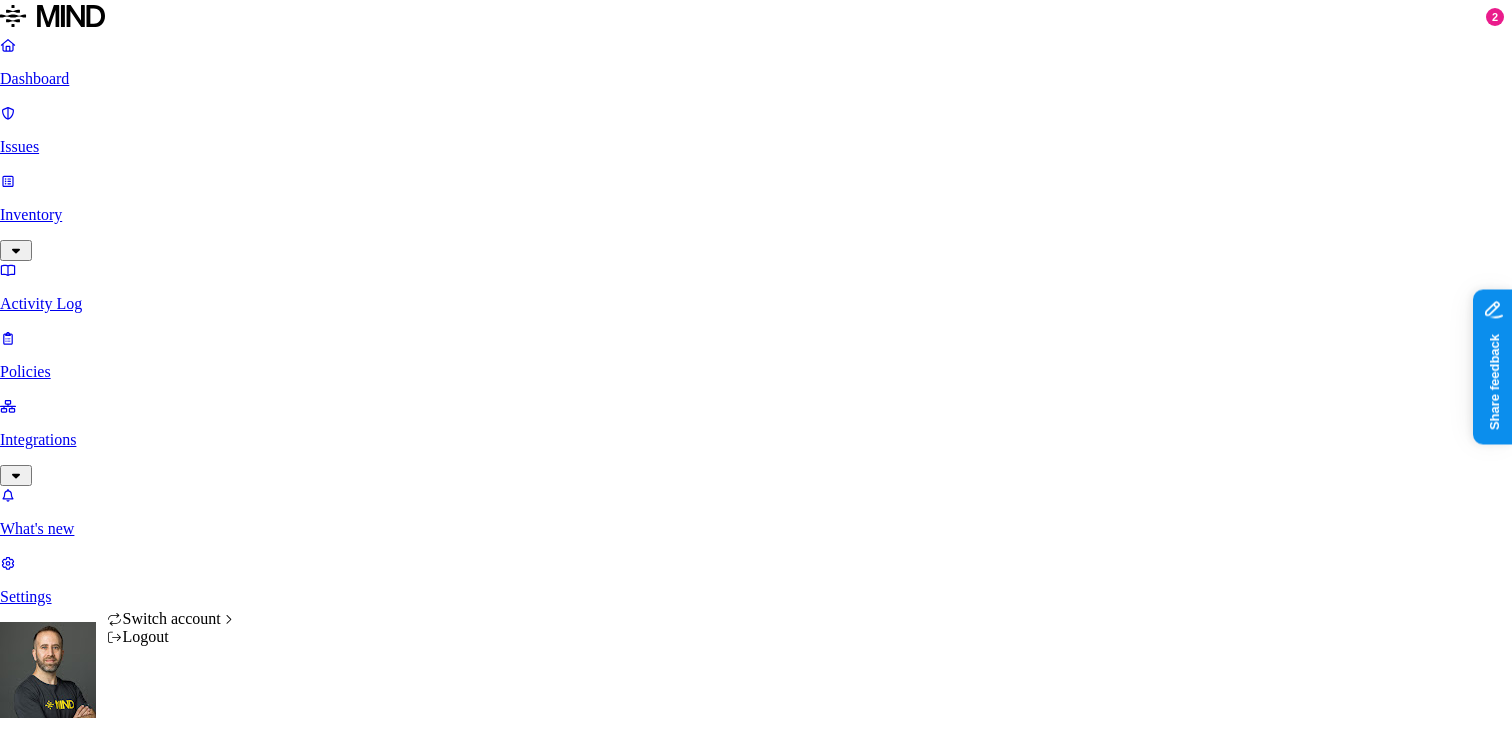 click on "Dashboard Issues Inventory Activity Log Policies Integrations What's new 2 Settings Tom Mayblum ACME Dashboard 6 Discovery Detection Prevention Last update: 09:02 PM Scanned resources 2.72K Resources by integration 1.97K ACME Office365 541 ACME Google Drive 82 MIND ACME 48 ACME Confluence 37 ACME Box 6 ACME egnyte PII 314 IBAN 272 SSN 38 Person Name 30 Email address 17 Date of birth 3 Individual Taxpayer Identification 2 PCI 117 Credit card 119 Secrets 176 AWS credentials 169 Github credentials 3 Password 2 Encryption Key 1 Other 1.56K Mind Test File 1.54K Source code 10 CUI 4 Bill of materials 3 Collaboration agreement 2 Statement of work 2 Top resources with sensitive data Resource Sensitive records Owner Last access selective + classify try 4.docx AWS credentials 107 IBAN 1 Person Name 1 Hod Bin Noon Apr 30, 2025, 06:56 PM selective + classify trigger try 7.docx AWS credentials 107 IBAN 1 Person Name 1 Hod Bin Noon Apr 30, 2025, 06:56 PM selective+ clssify trigger test2.docx AWS credentials 107 1" at bounding box center [756, 2167] 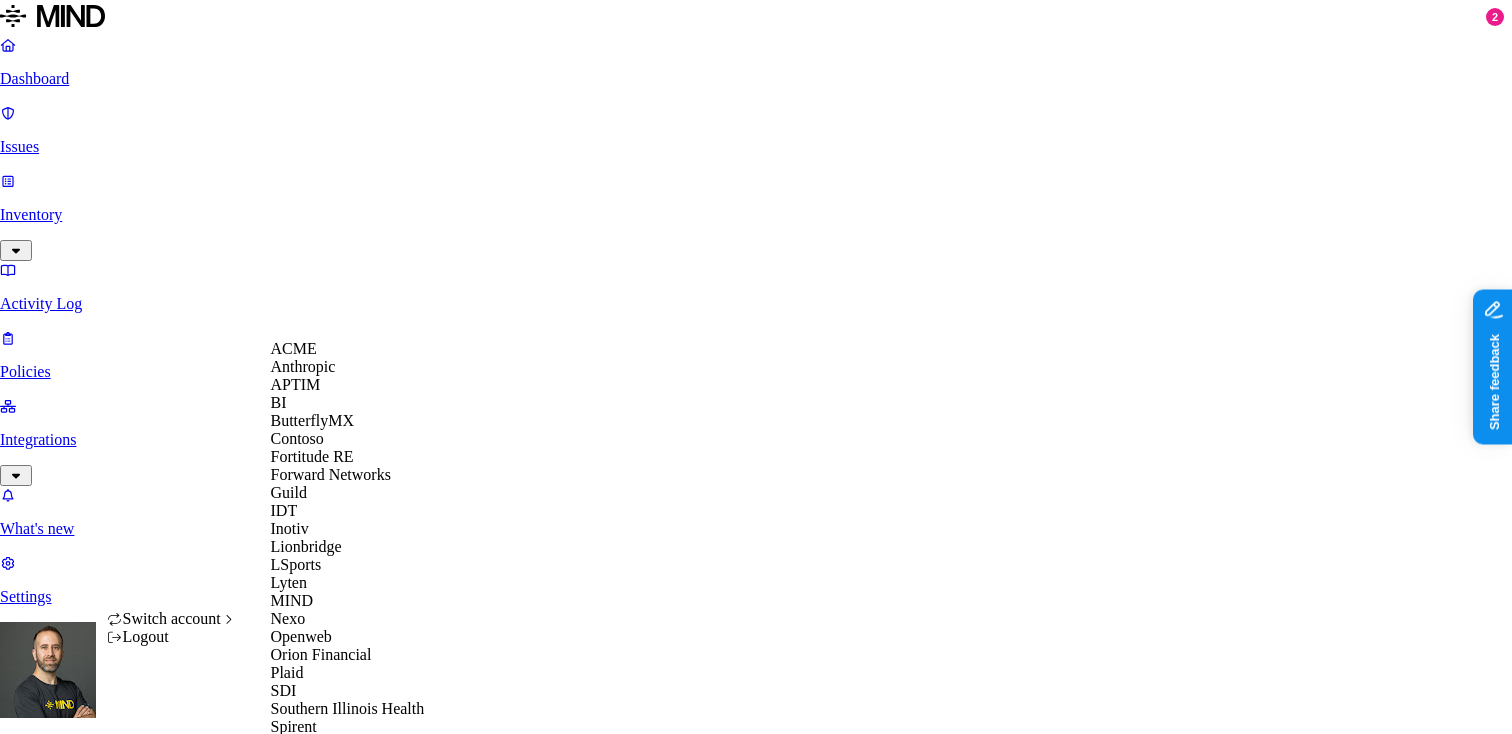 scroll, scrollTop: 632, scrollLeft: 0, axis: vertical 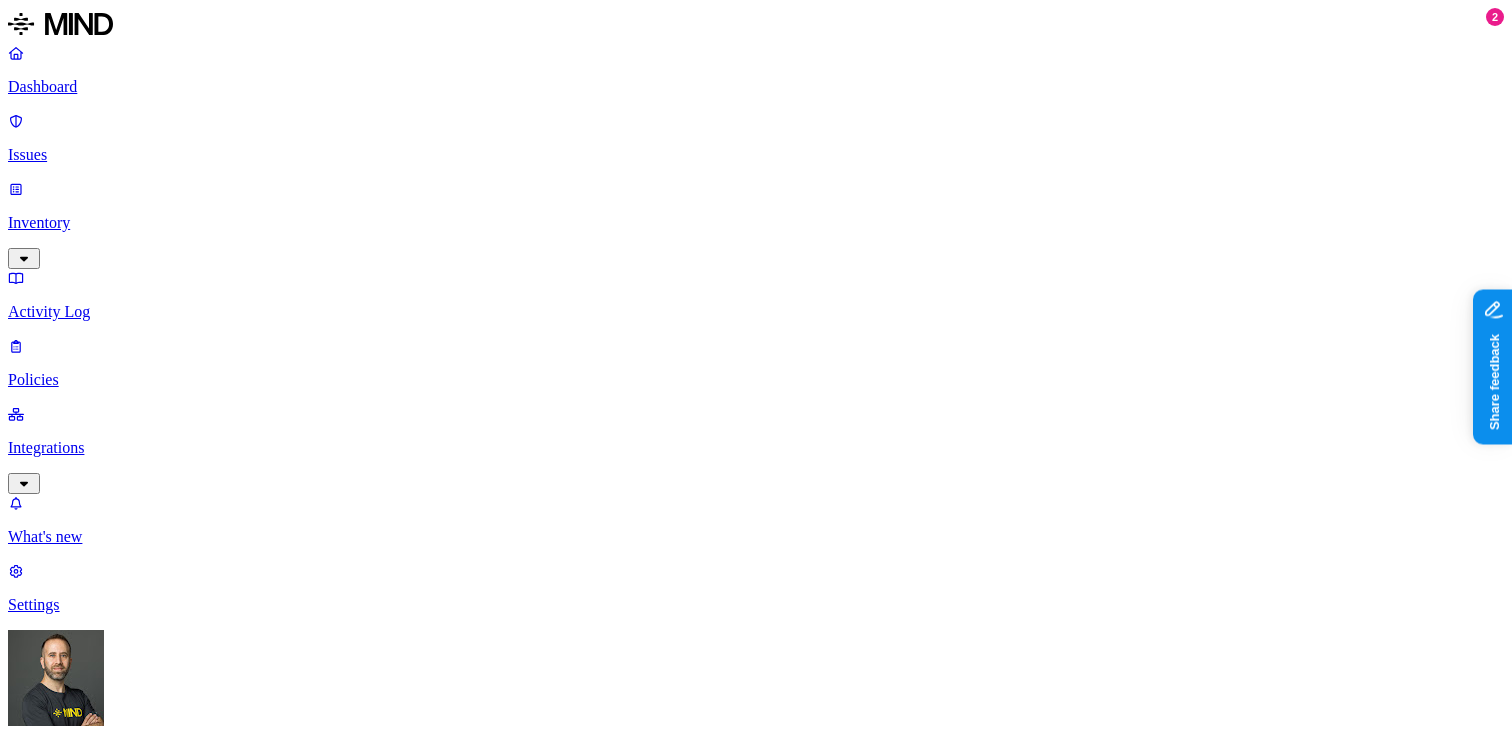 click on "Medical Record Number 1.31K" at bounding box center [796, 1479] 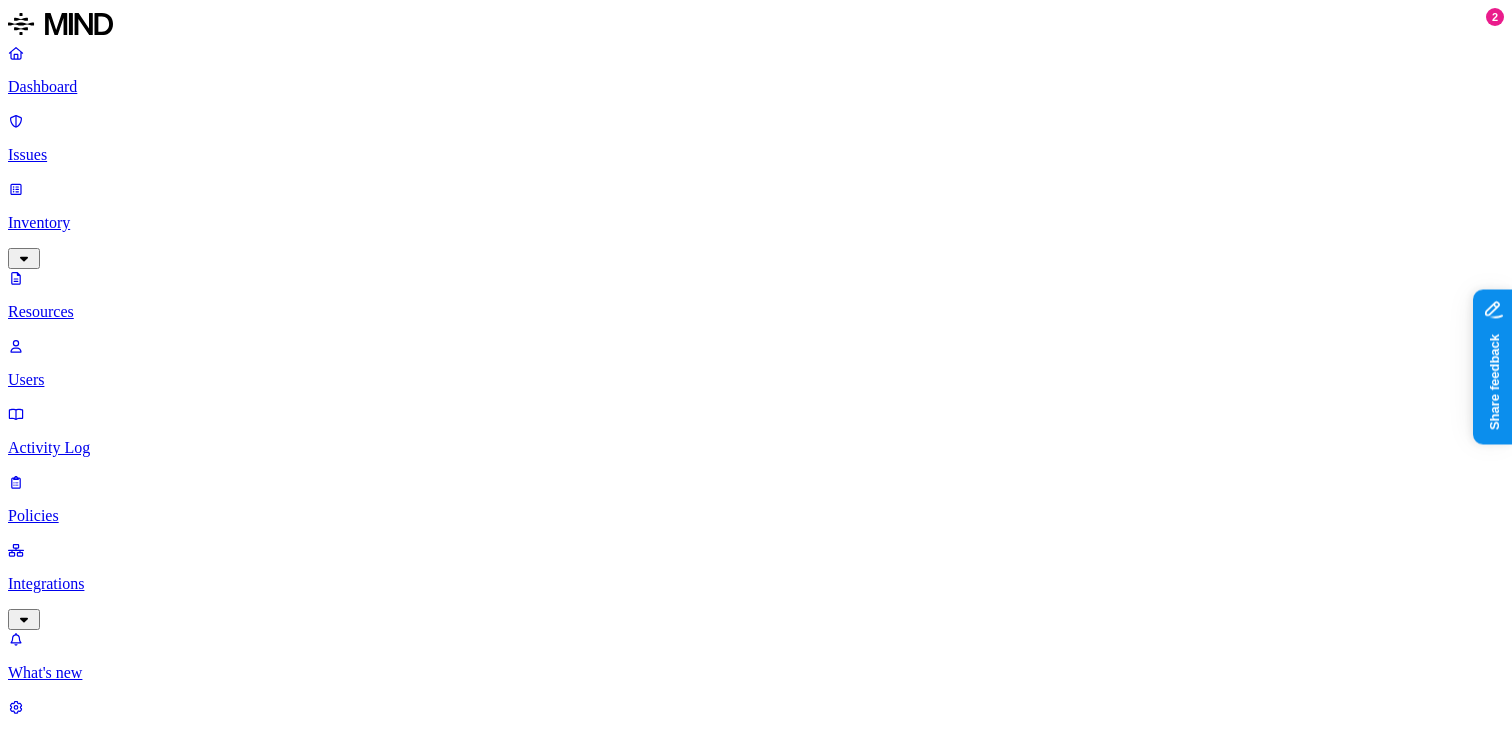 click on "–" at bounding box center [557, 1200] 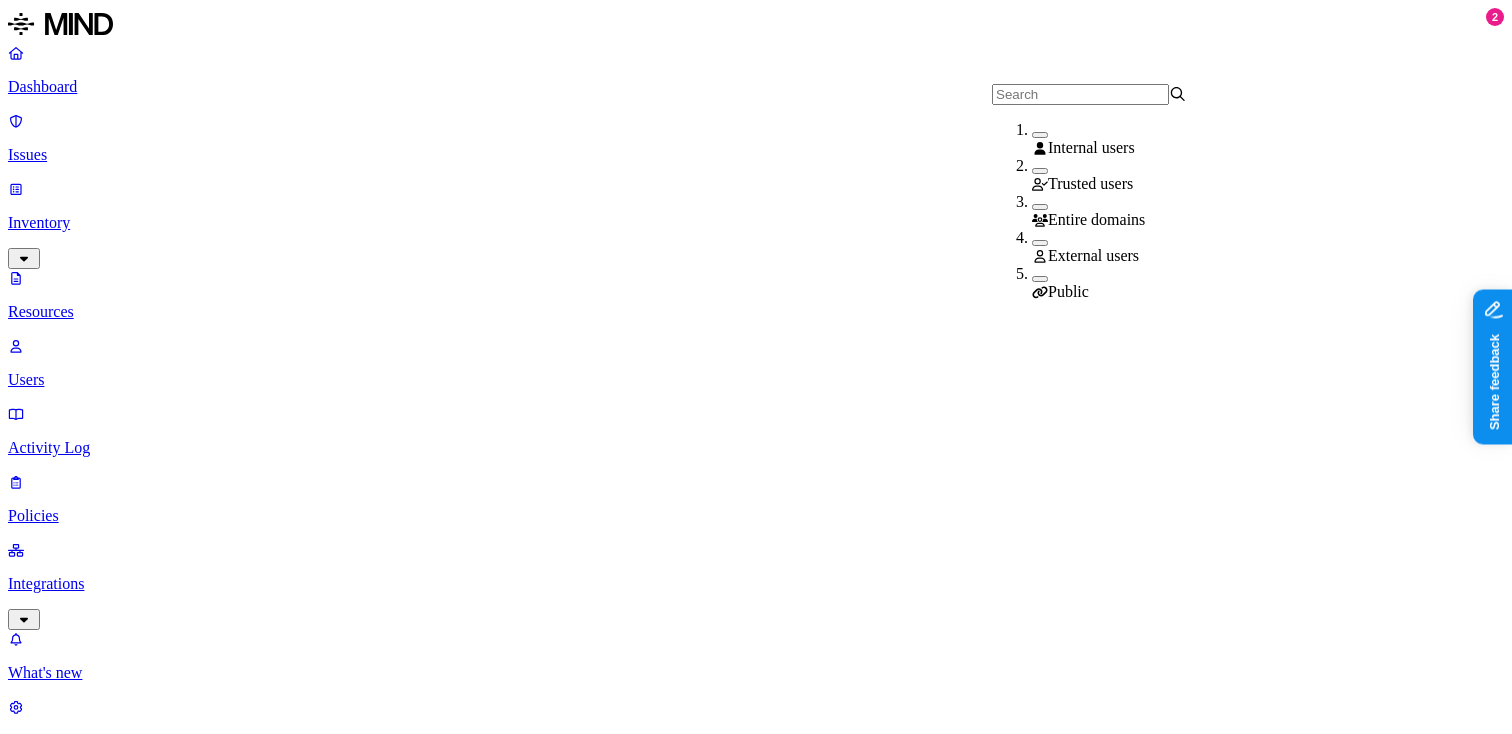 click at bounding box center (1040, 243) 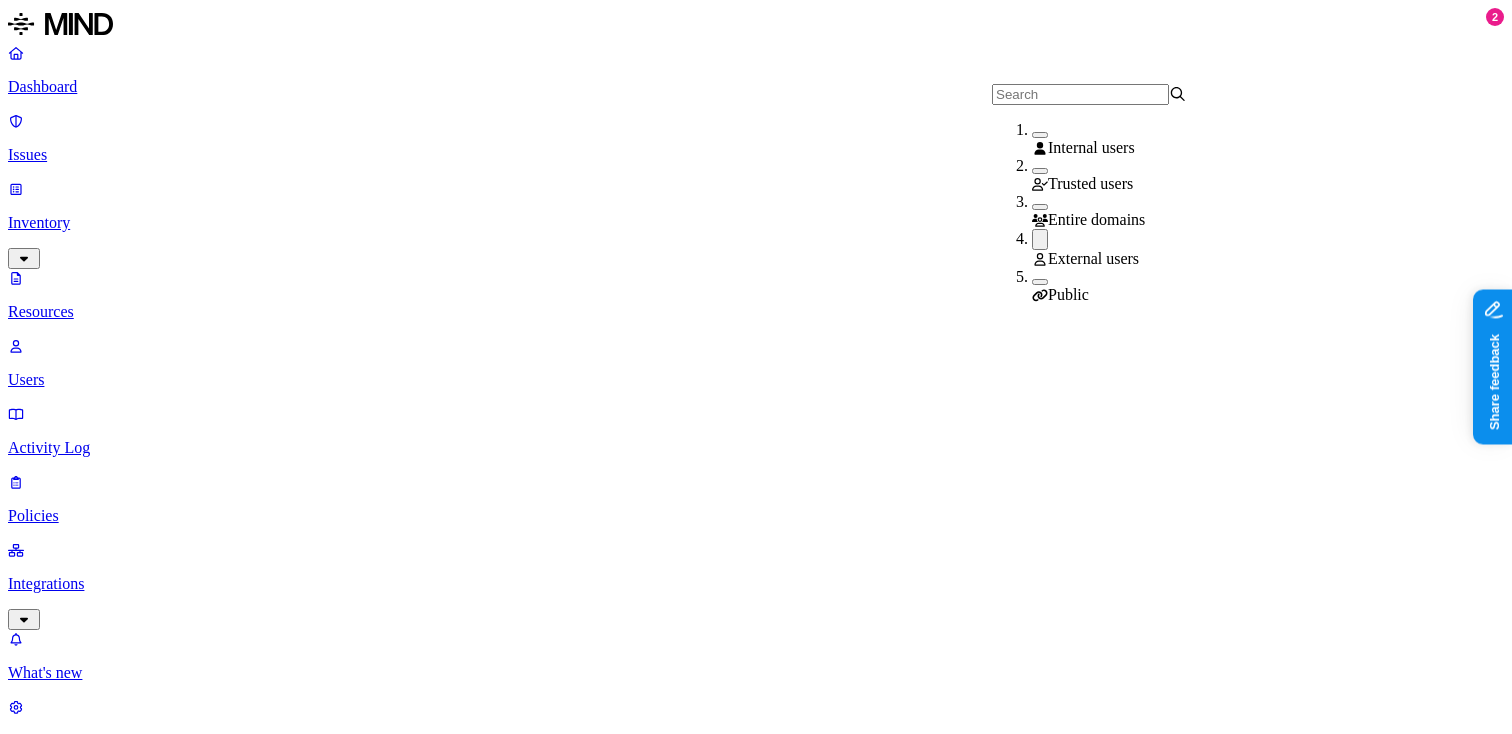 click at bounding box center [1040, 282] 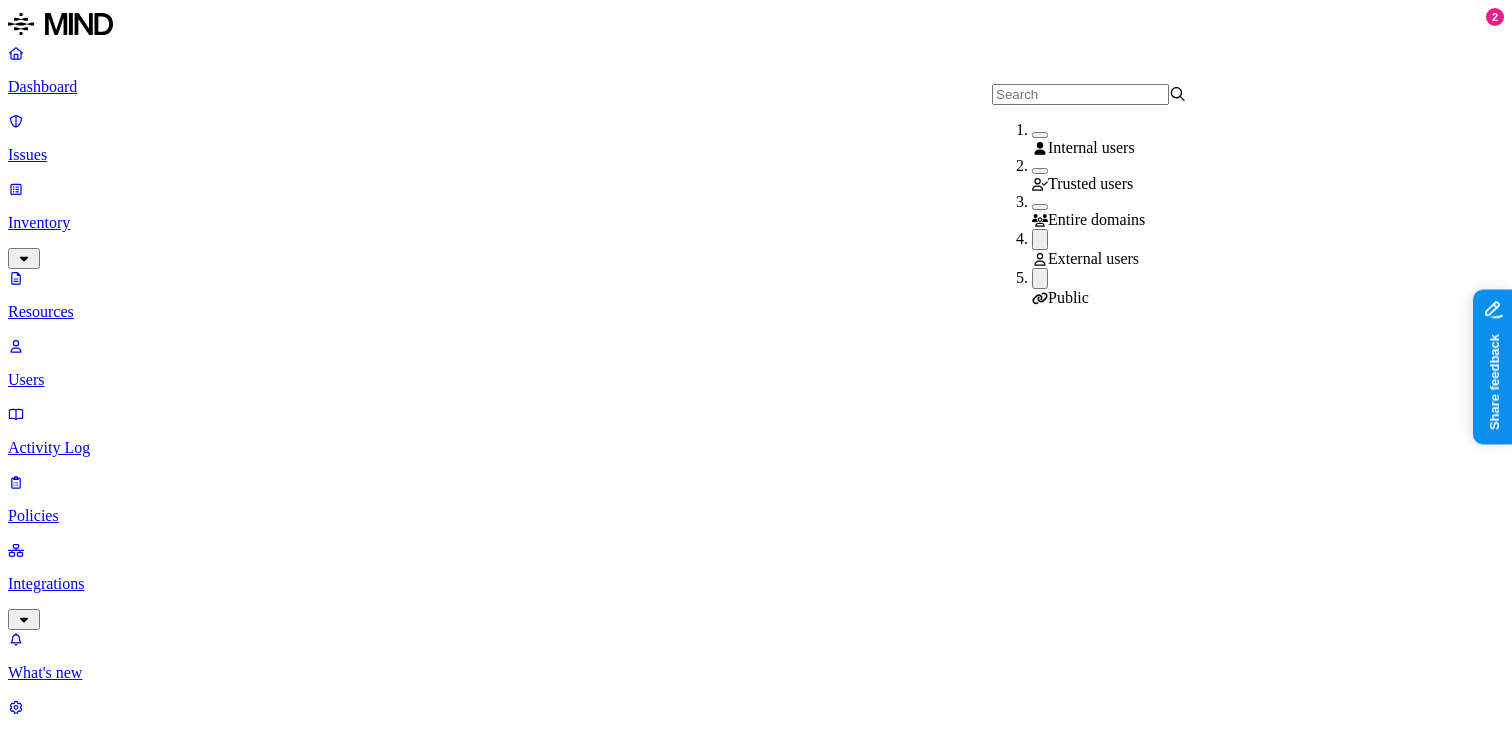 click on "Resources" at bounding box center (756, 1004) 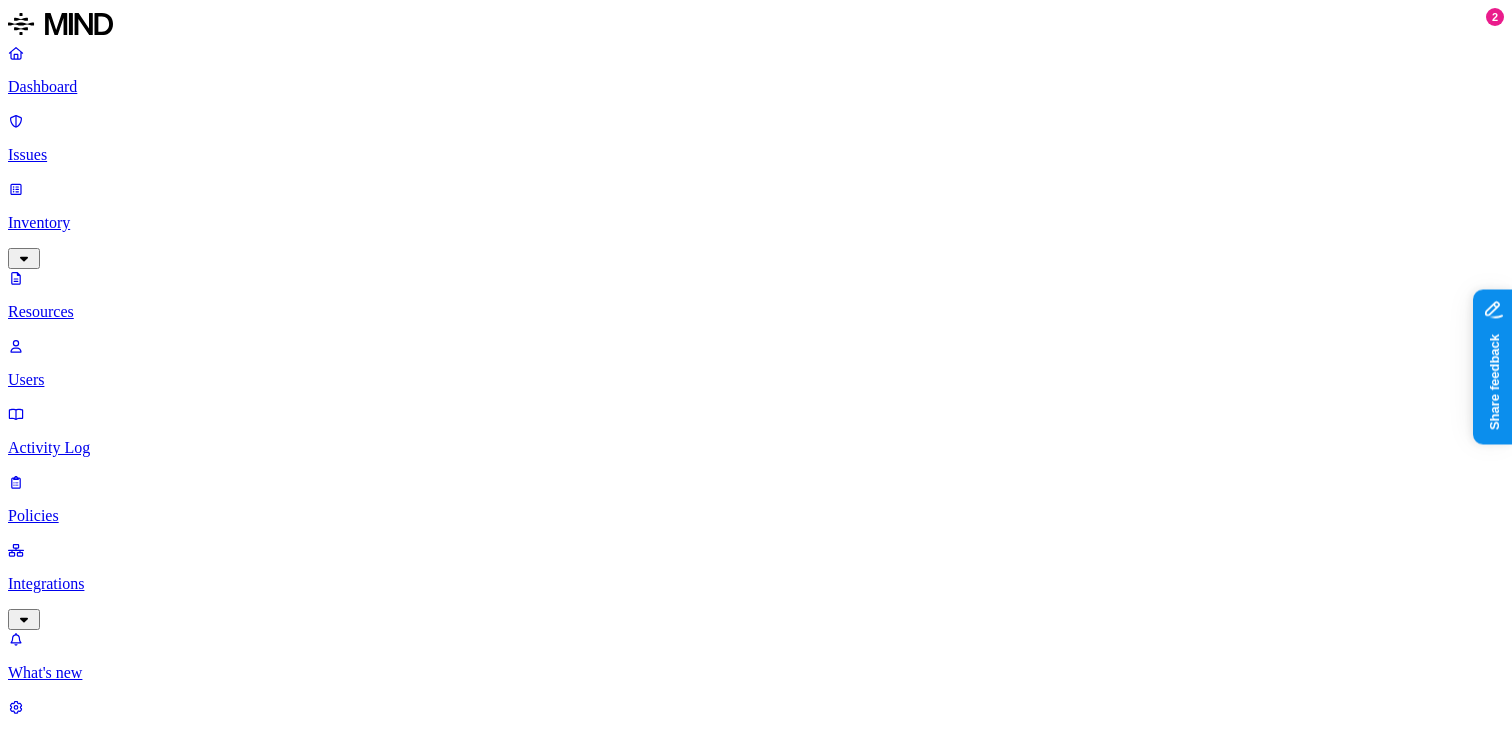click on "–" at bounding box center [650, 1201] 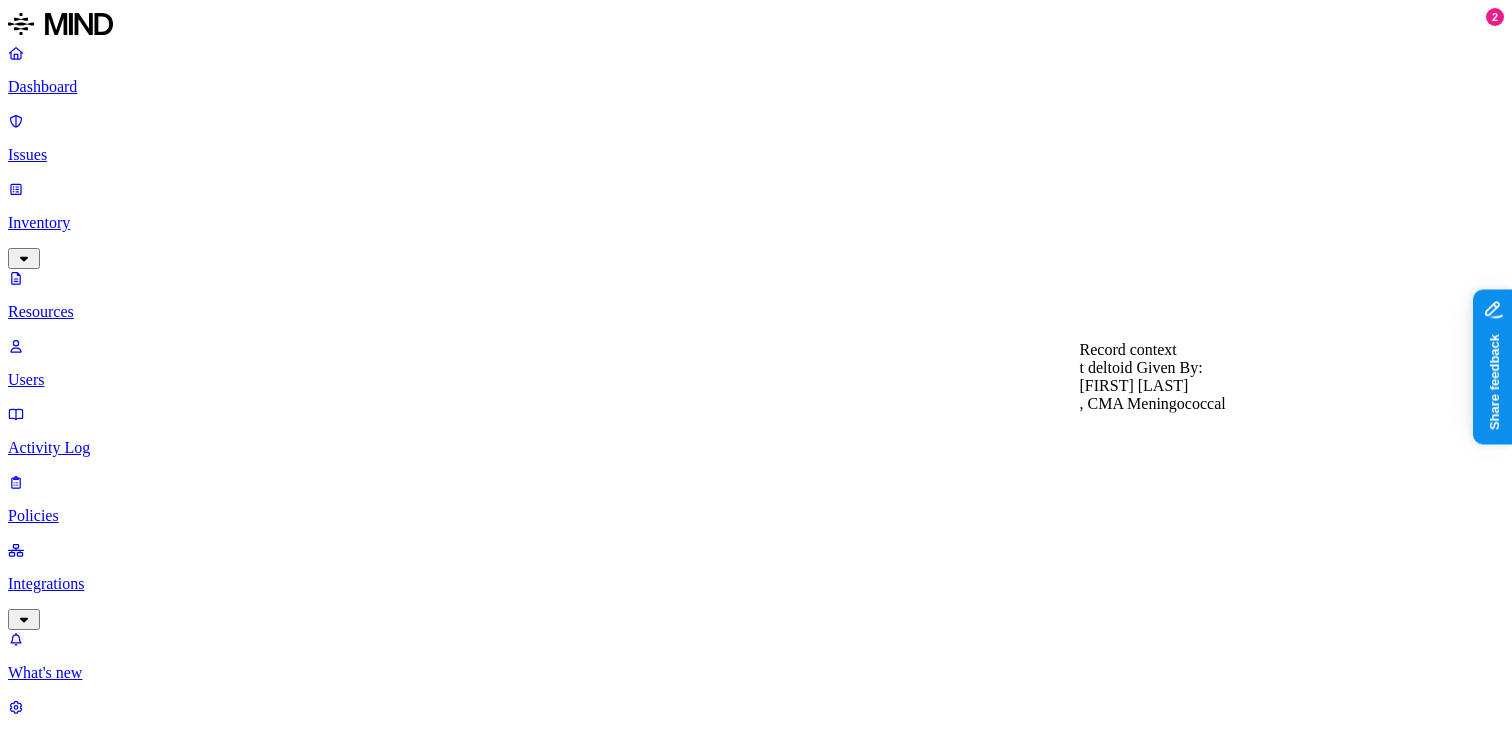 scroll, scrollTop: 389, scrollLeft: 0, axis: vertical 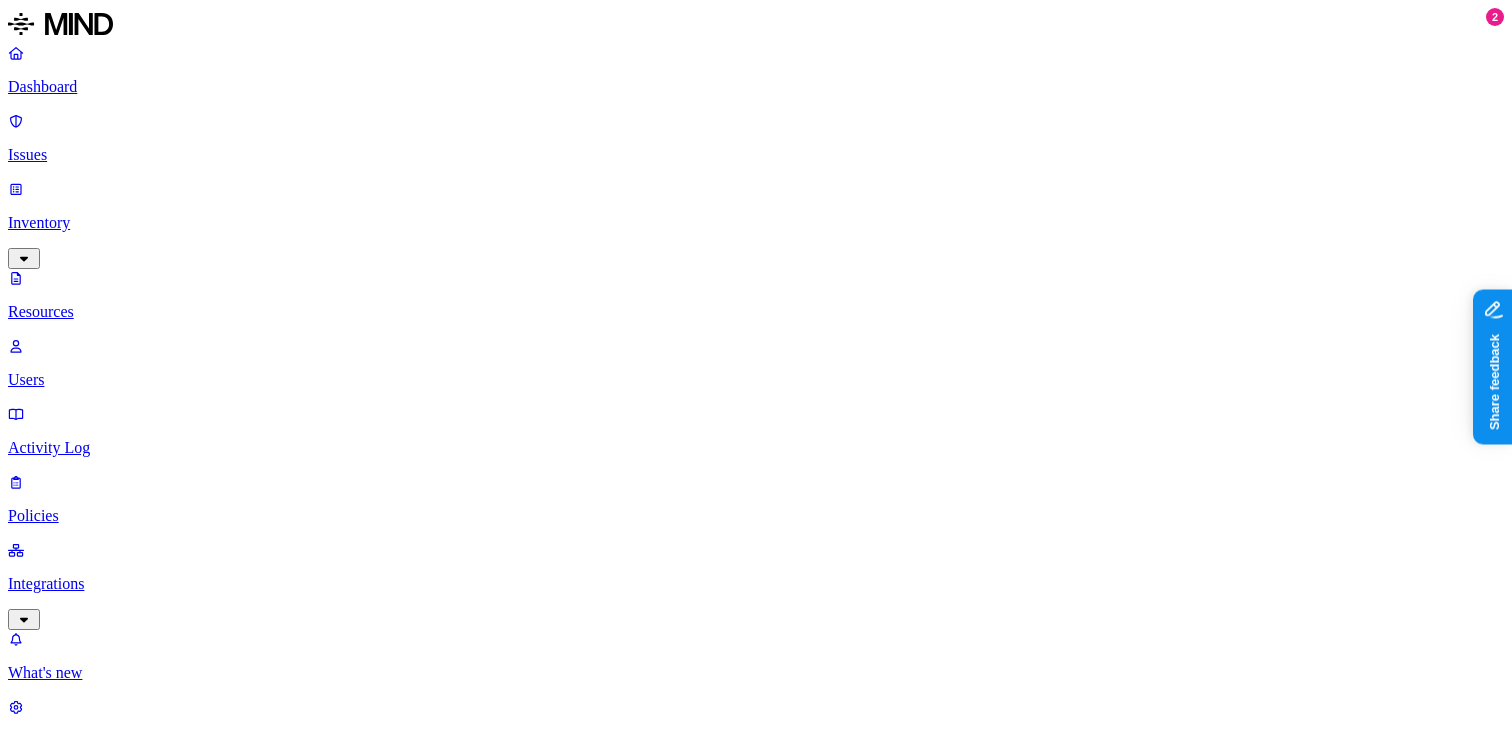 click on "Resources" at bounding box center [756, 1004] 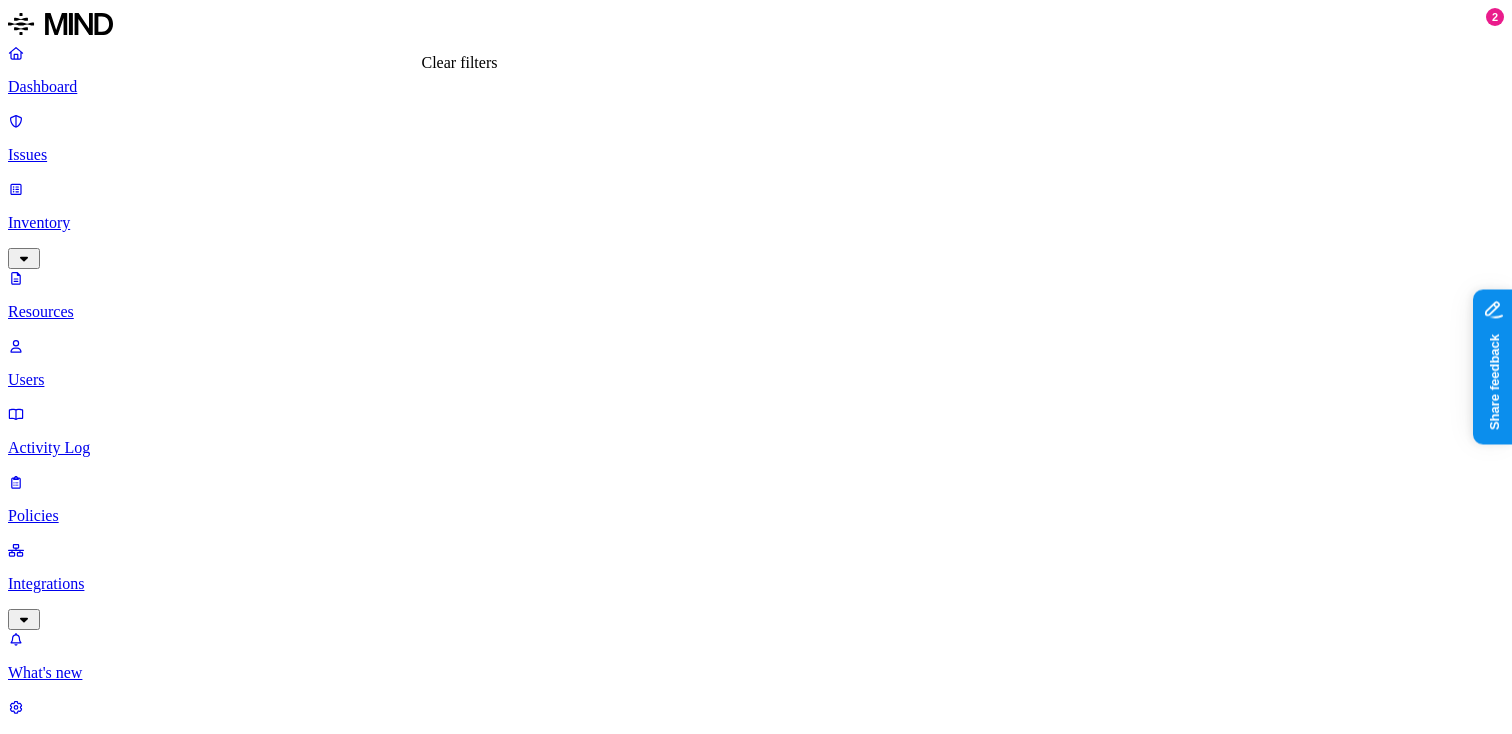 click 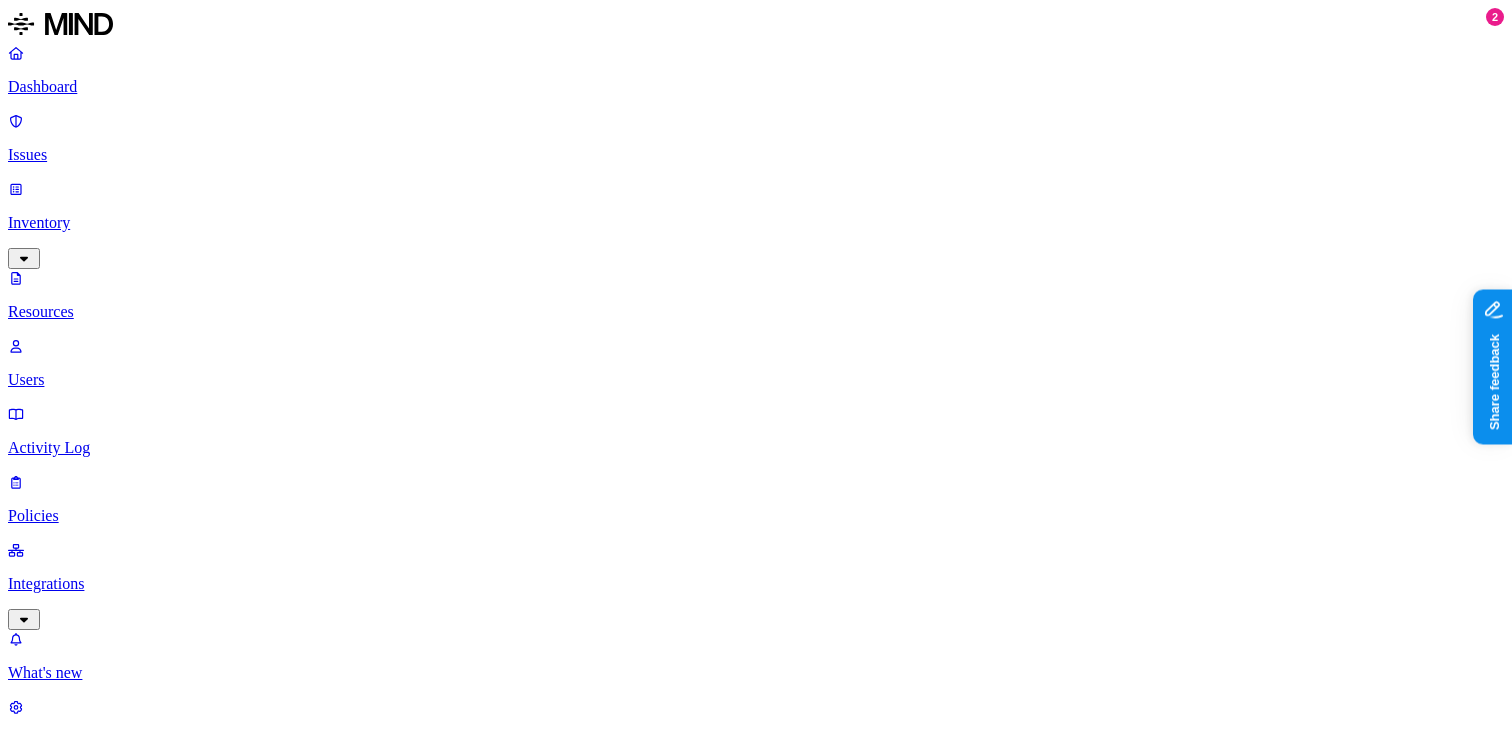 click on "File type" at bounding box center [106, 1069] 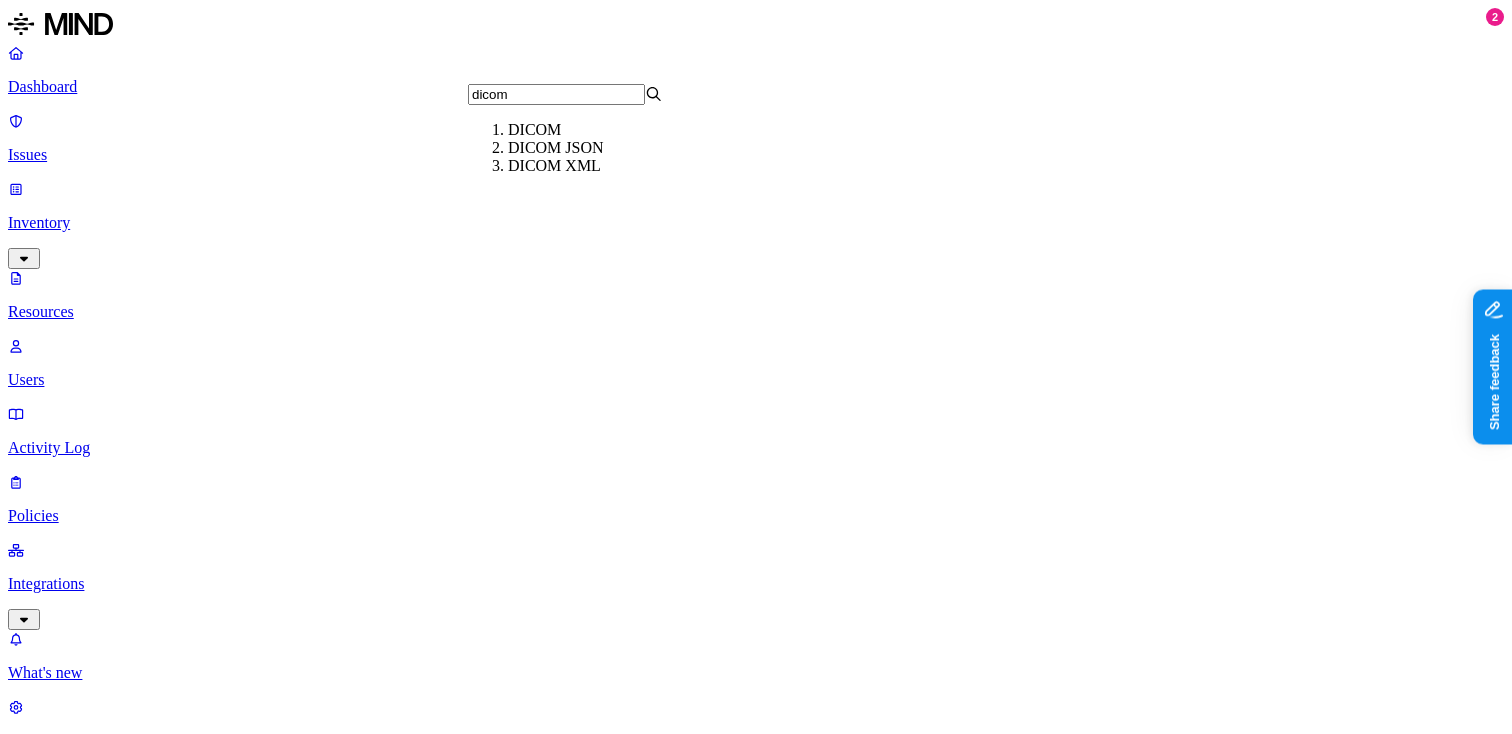type on "dicom" 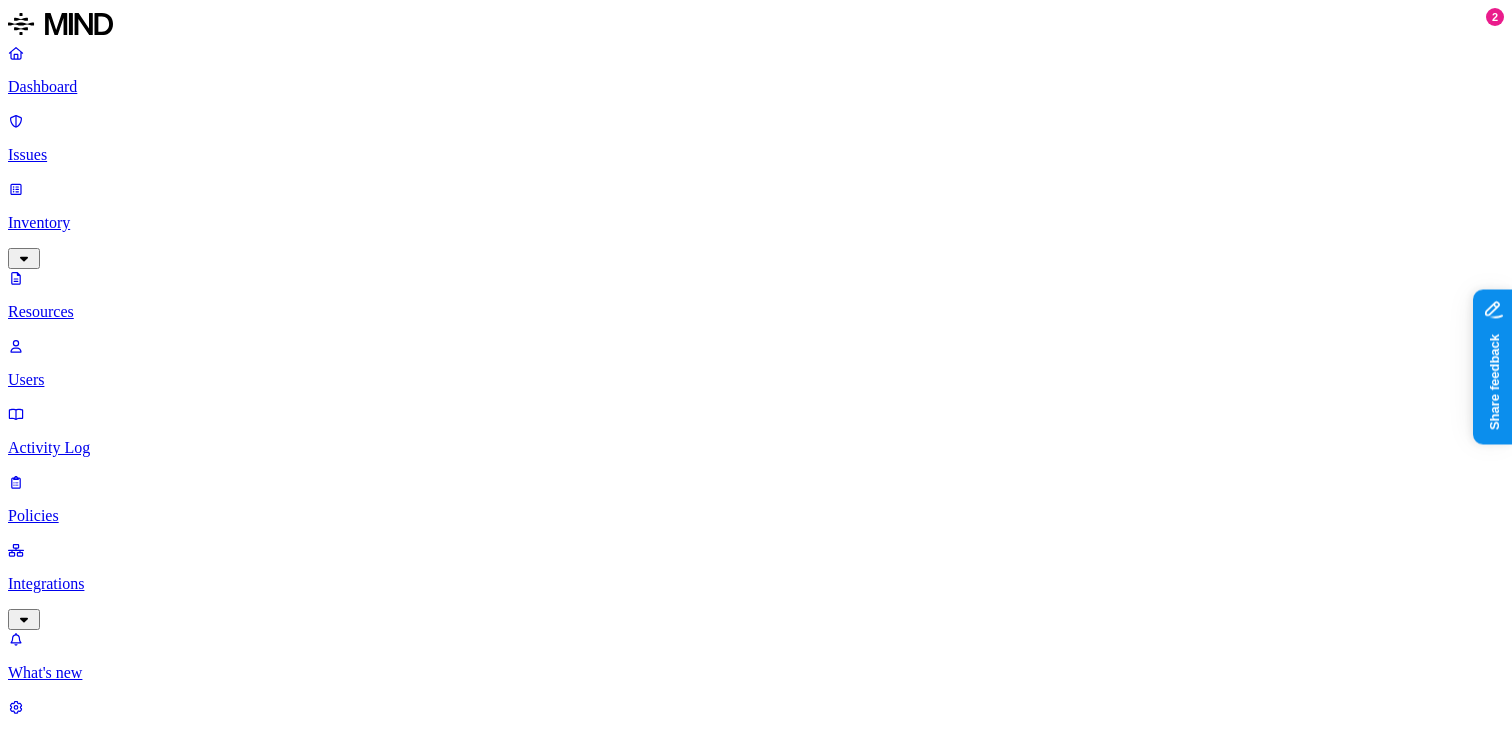 click on "Image (0002)" at bounding box center (292, 1228) 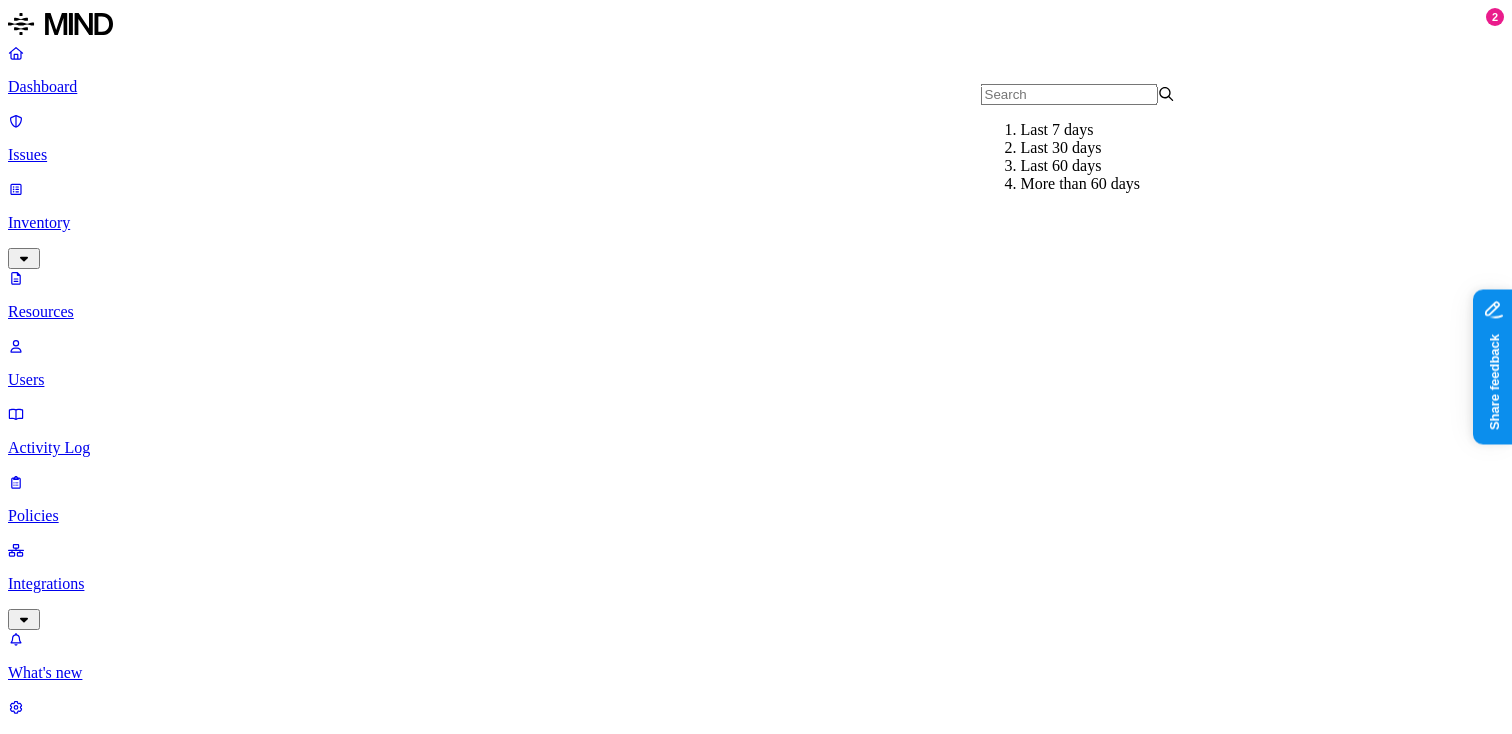 click 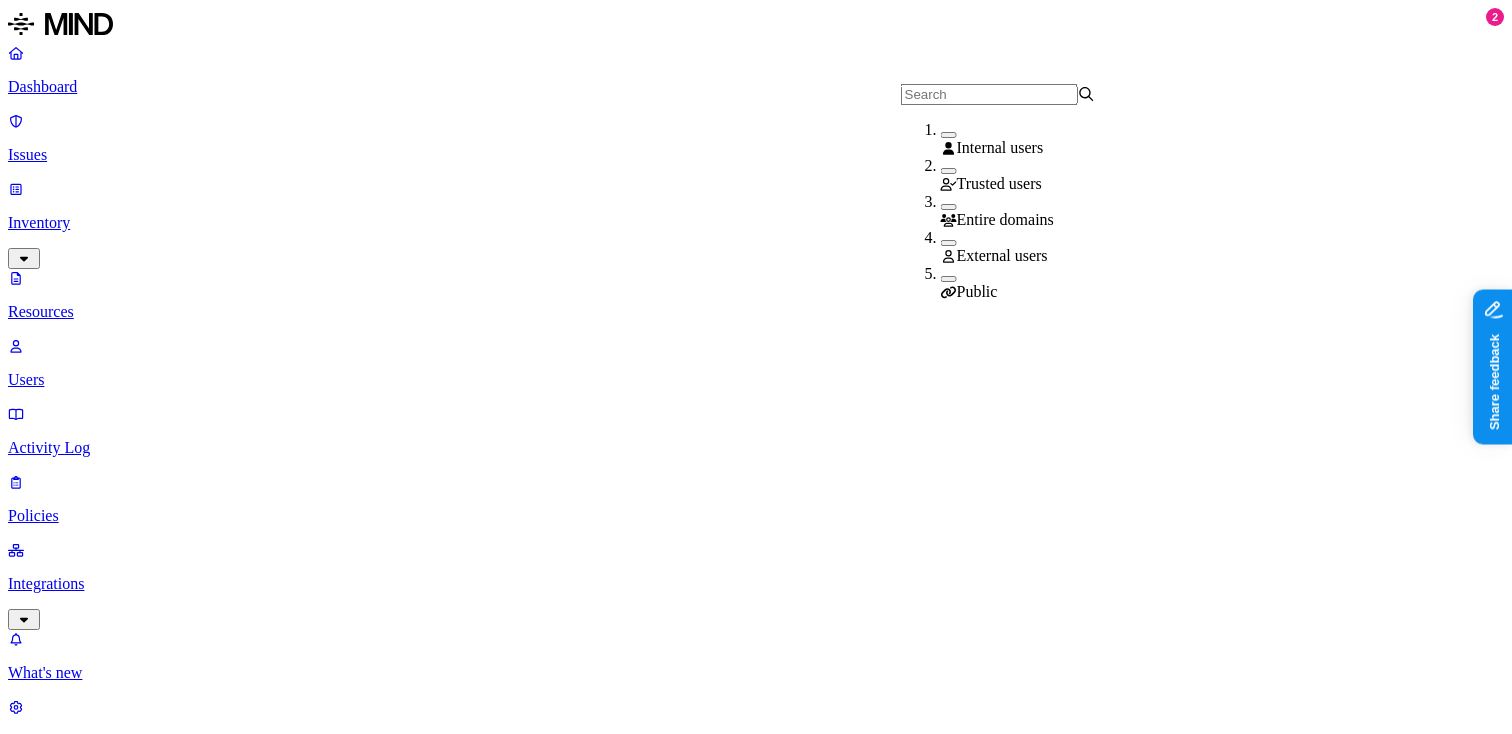 click on "External users" at bounding box center (1038, 247) 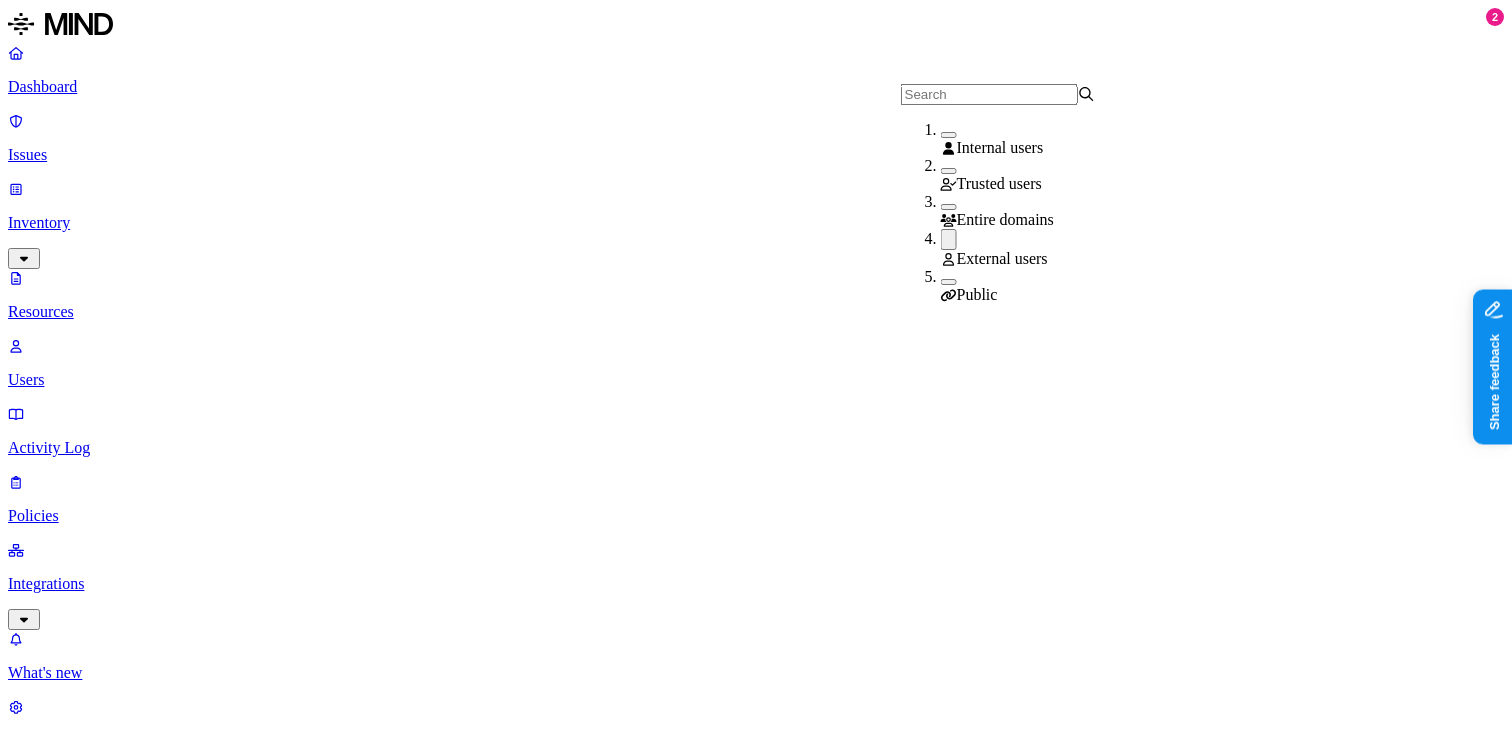 click at bounding box center [949, 282] 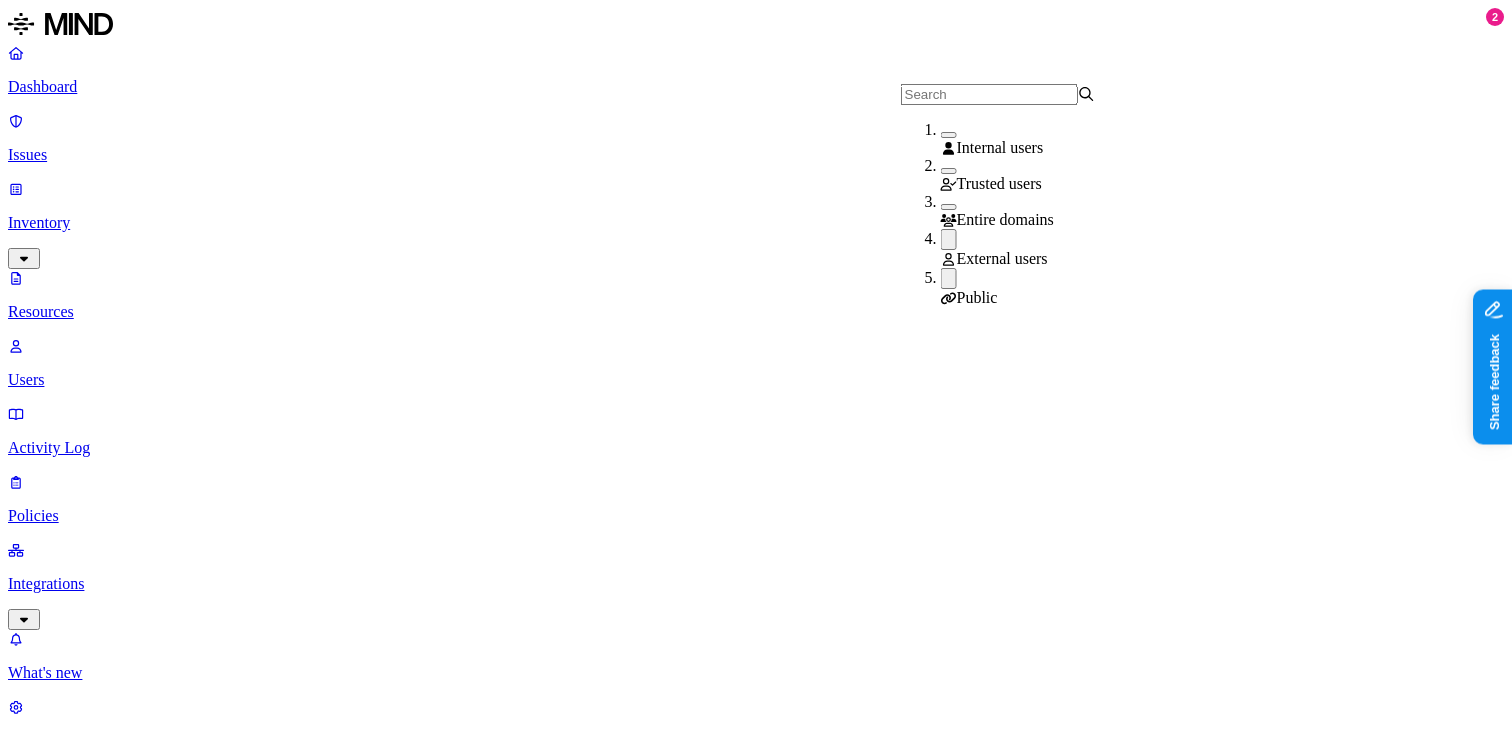 click at bounding box center [949, 239] 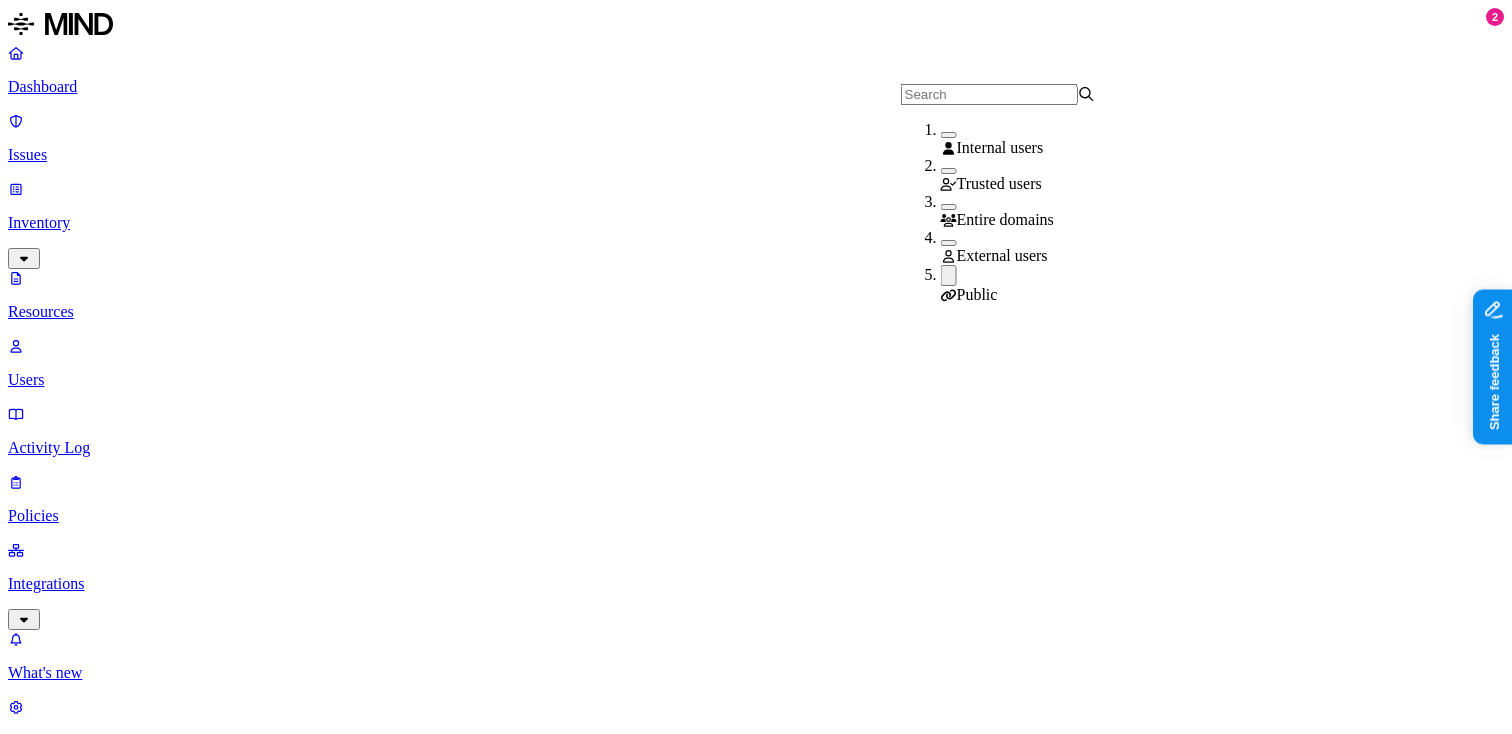 scroll, scrollTop: 0, scrollLeft: 0, axis: both 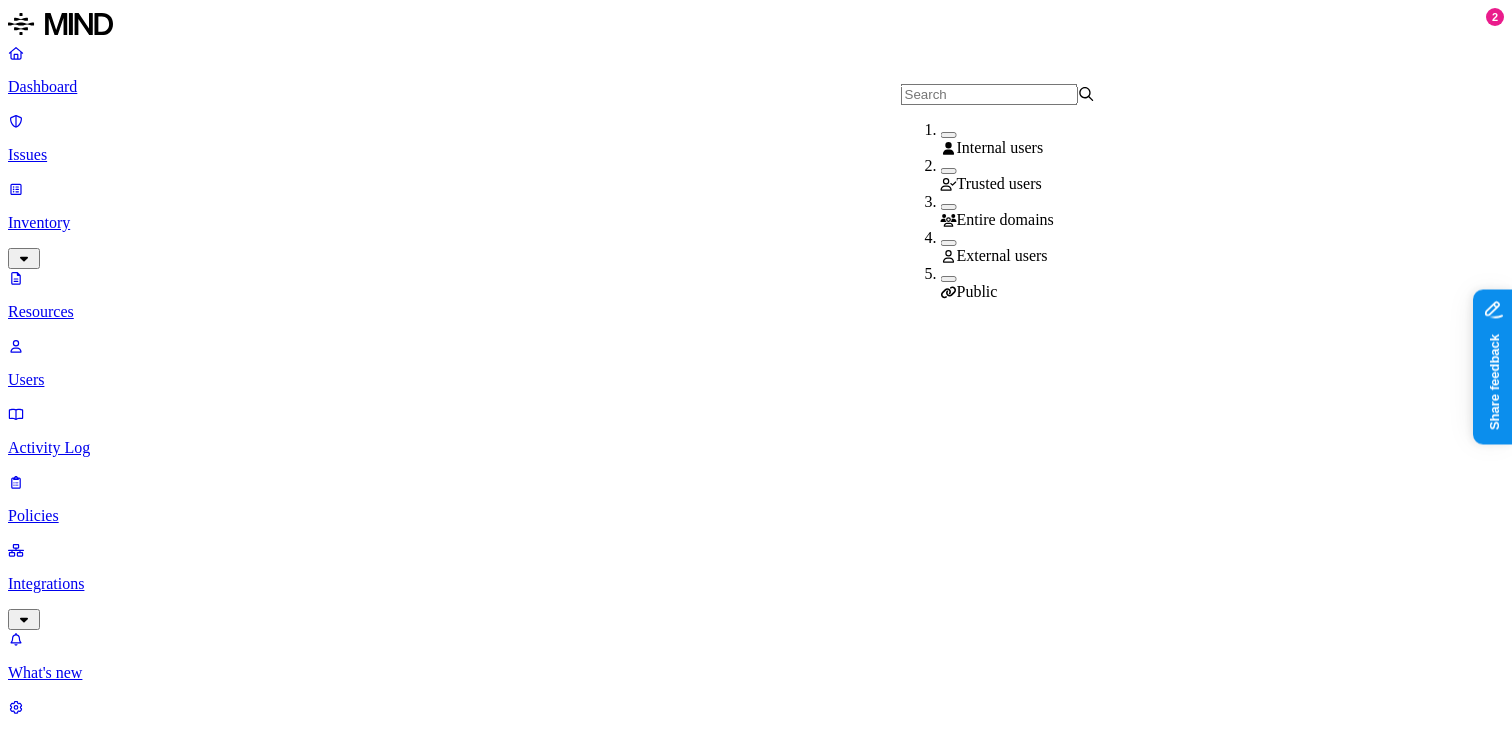 click on "Resources" at bounding box center (756, 1004) 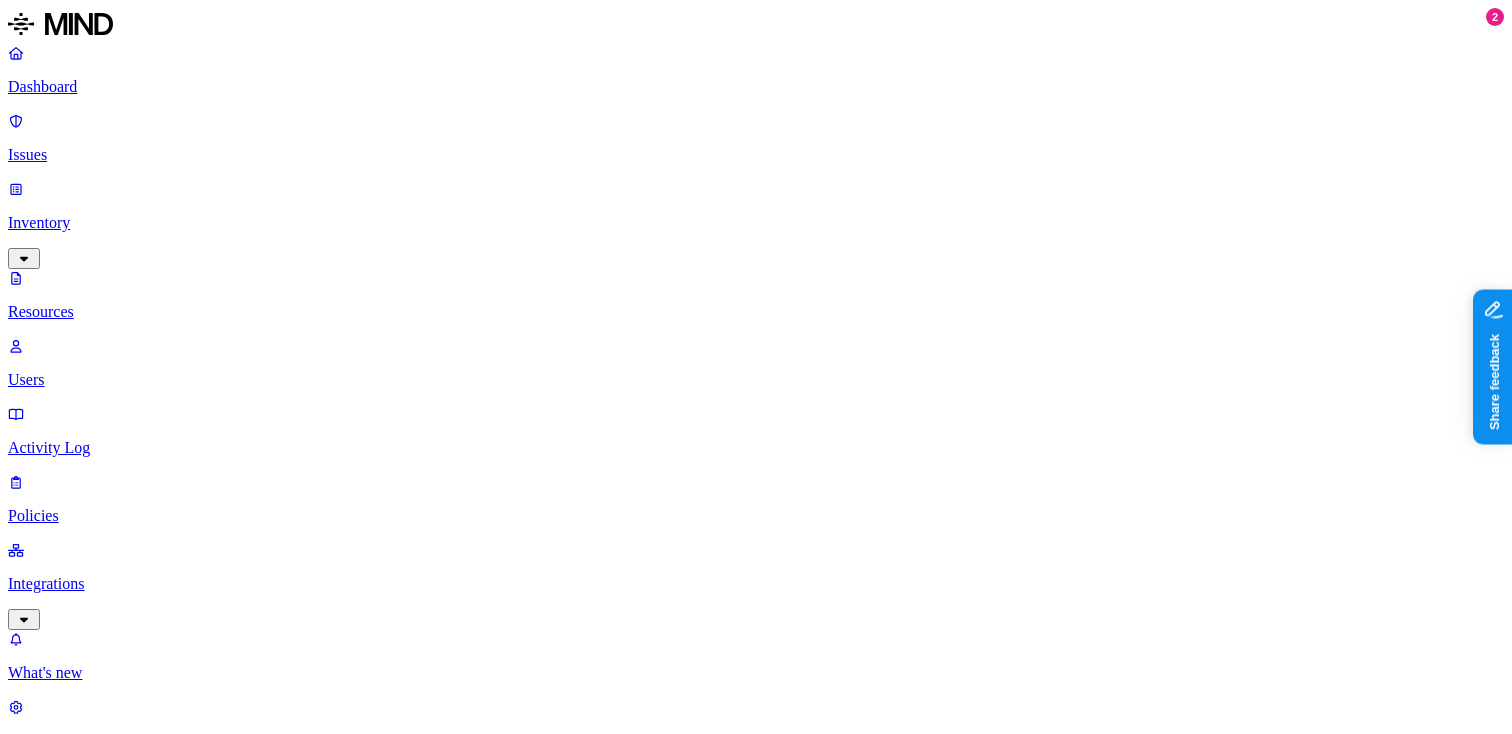 scroll, scrollTop: 0, scrollLeft: 0, axis: both 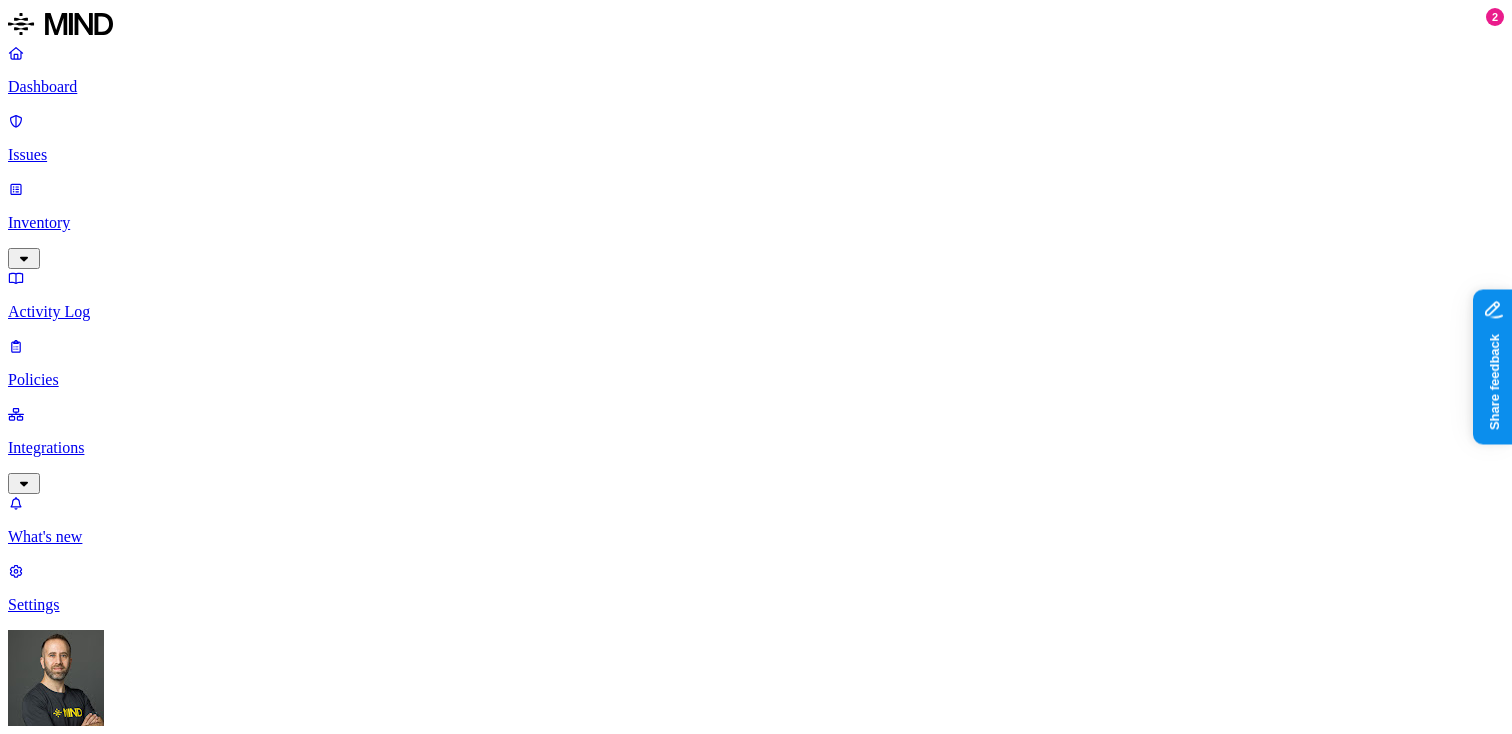 click on "Detection" at bounding box center [119, 1010] 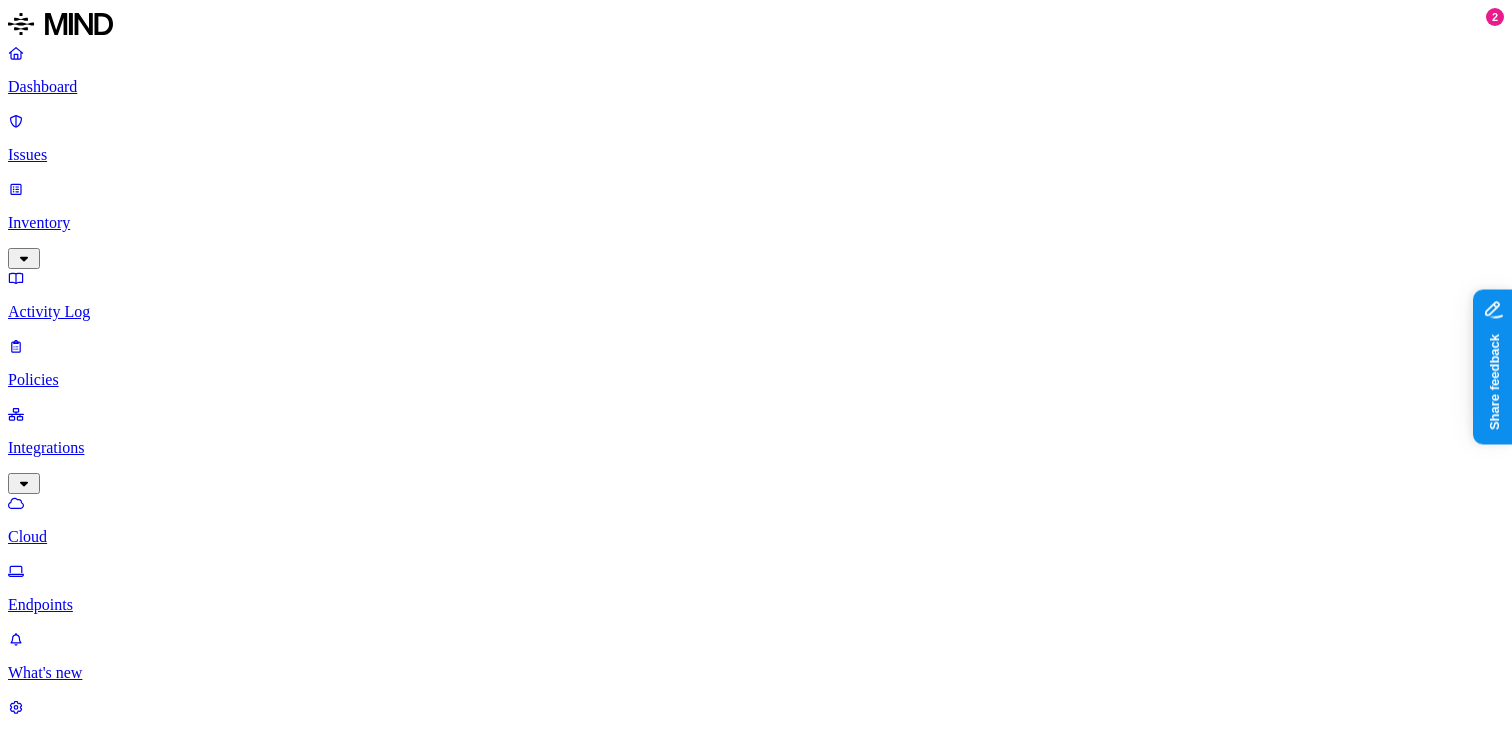 click on "Endpoints" at bounding box center (756, 605) 